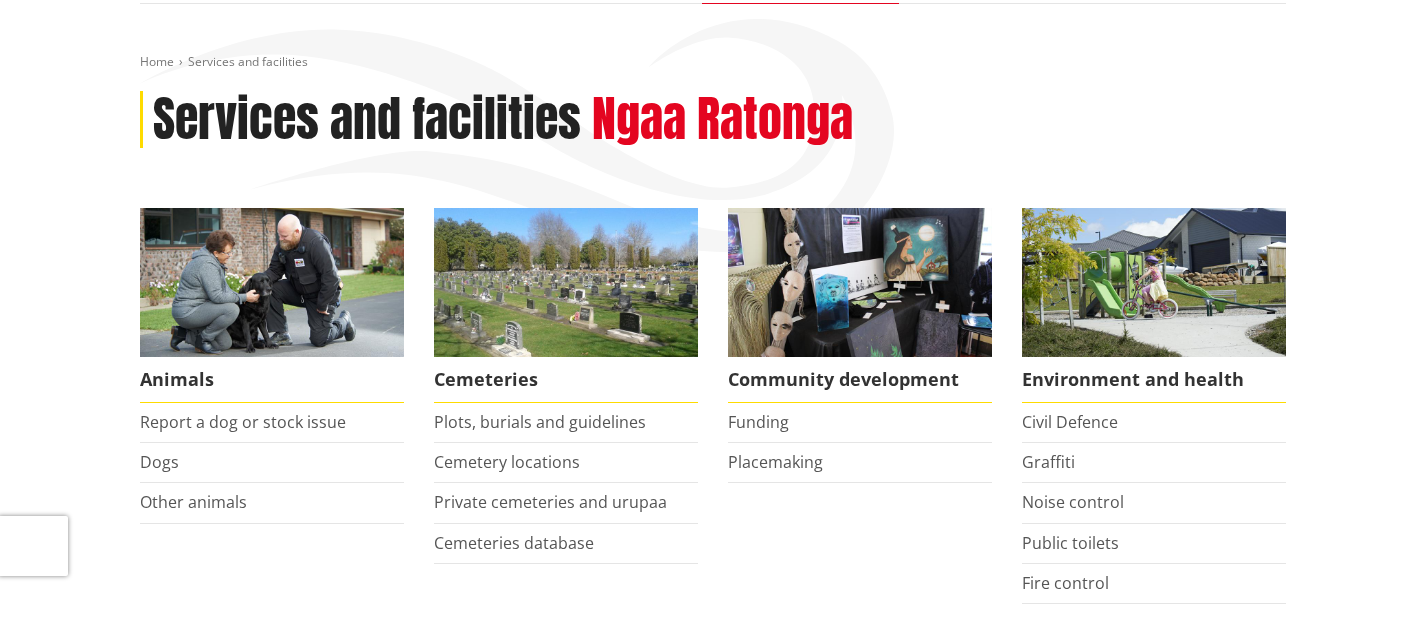 scroll, scrollTop: 0, scrollLeft: 0, axis: both 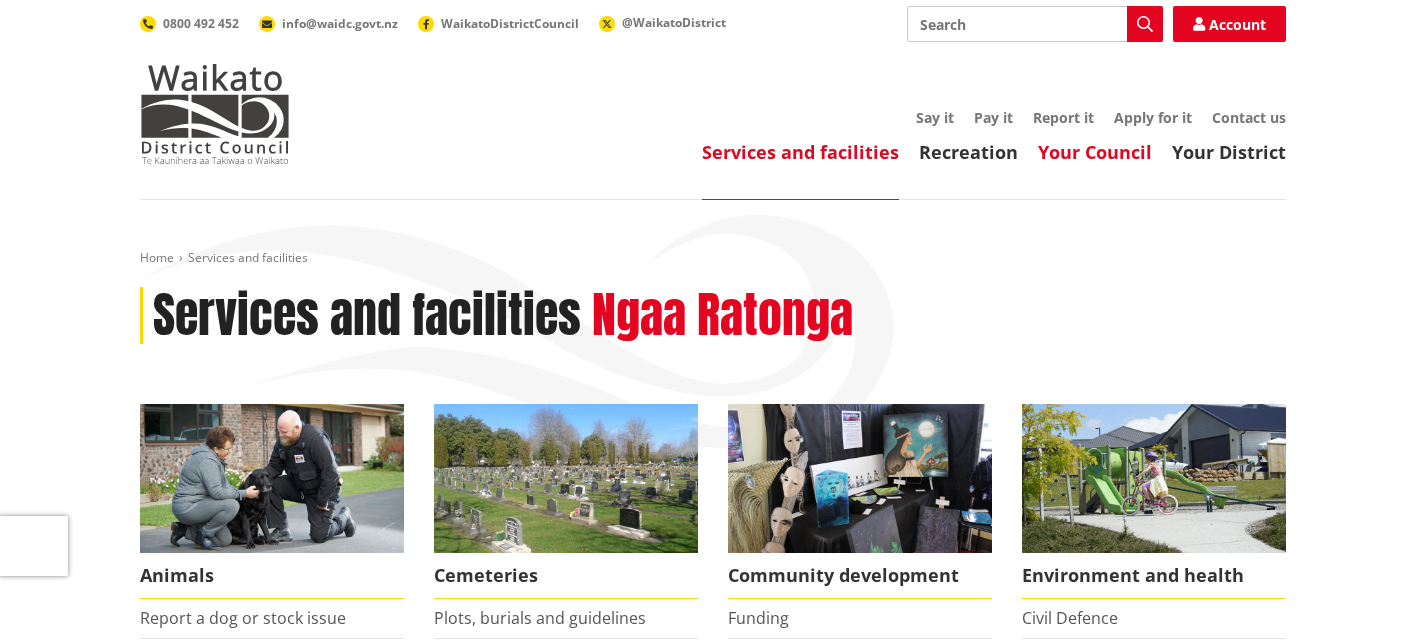 click on "Your Council" at bounding box center [1095, 152] 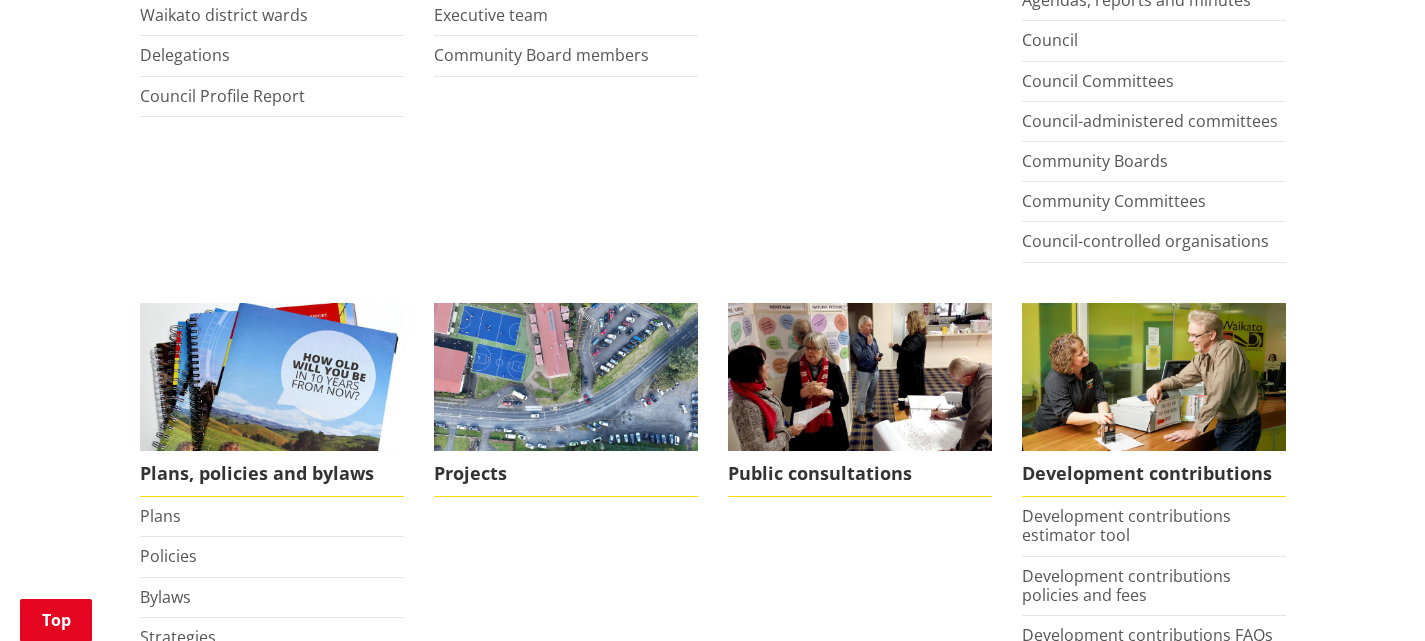 scroll, scrollTop: 800, scrollLeft: 0, axis: vertical 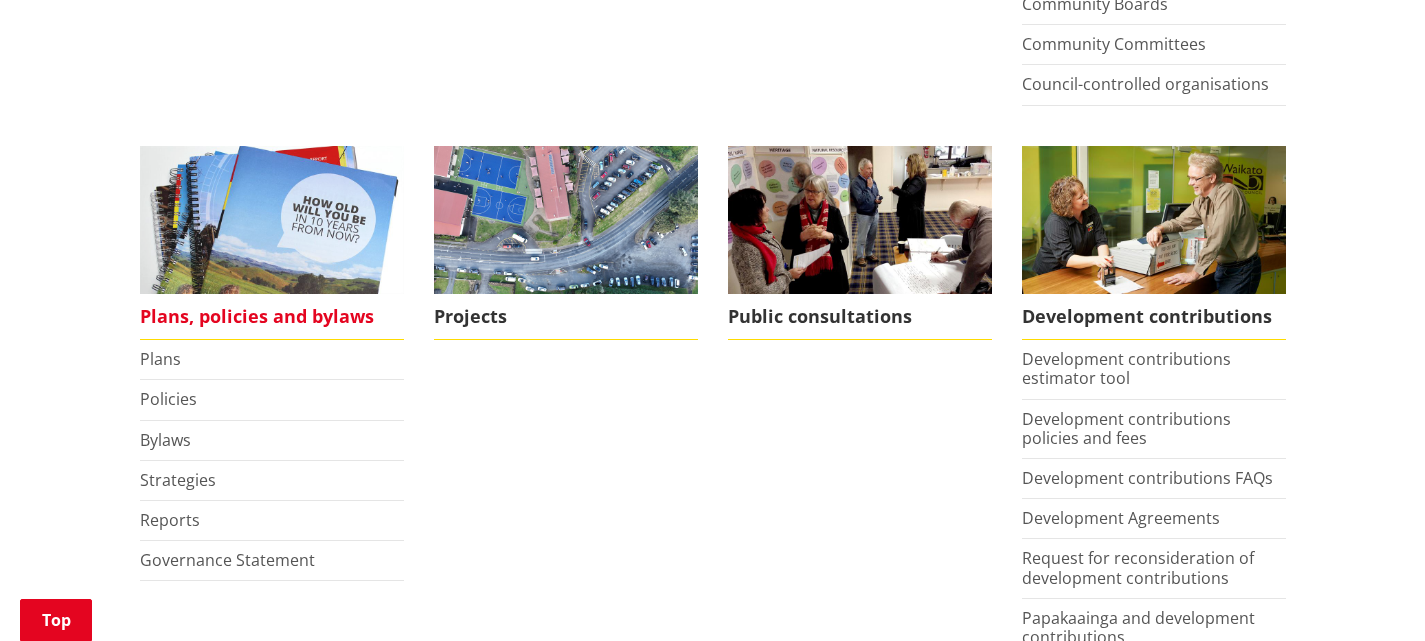 click on "Plans, policies and bylaws" at bounding box center (272, 317) 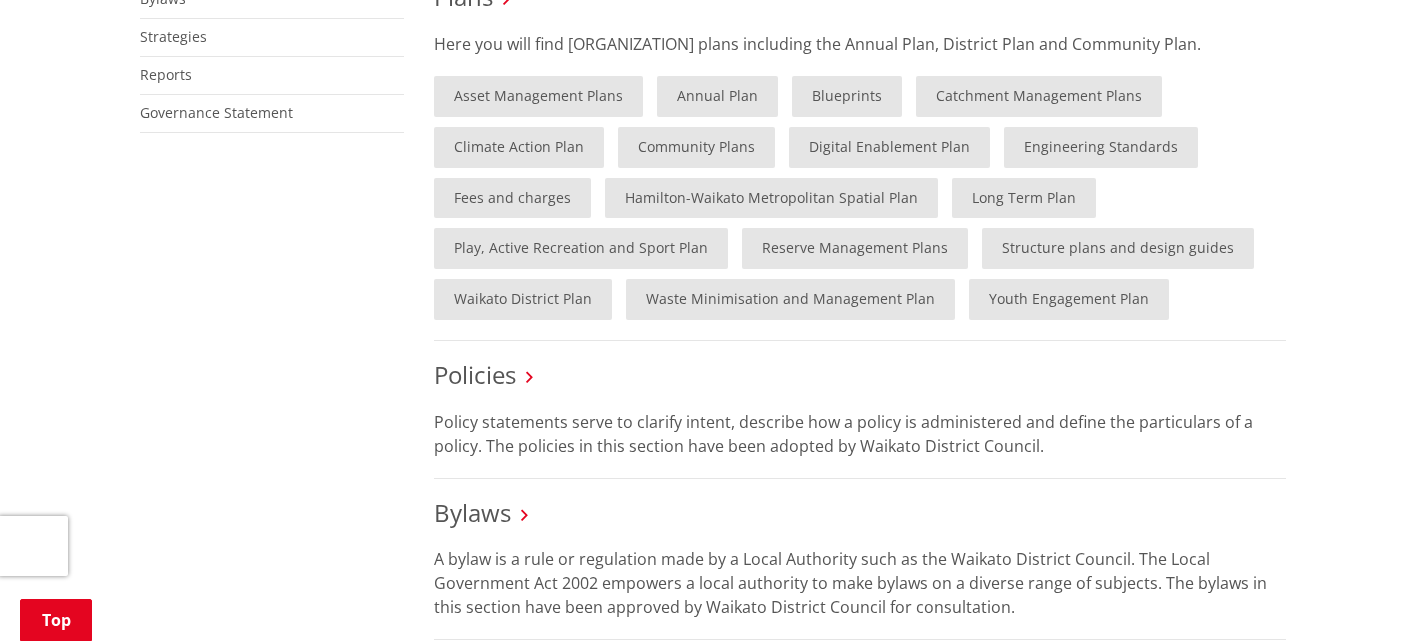scroll, scrollTop: 600, scrollLeft: 0, axis: vertical 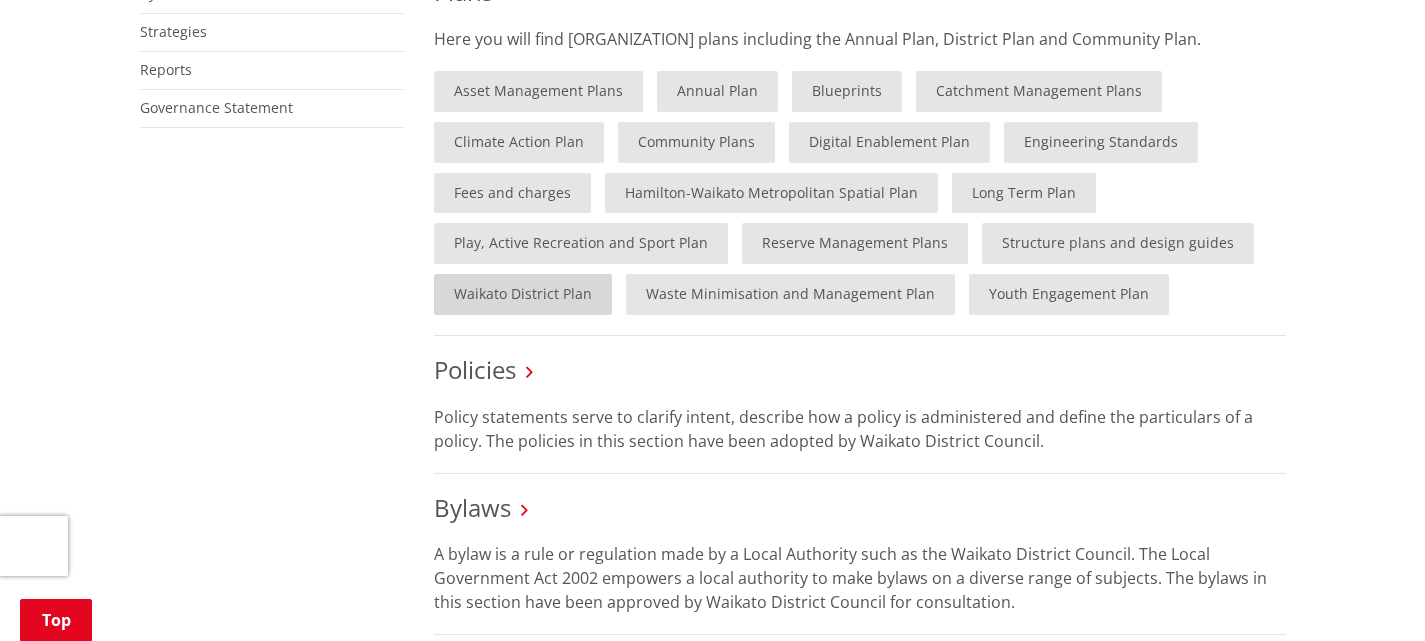 click on "Waikato District Plan" at bounding box center (523, 294) 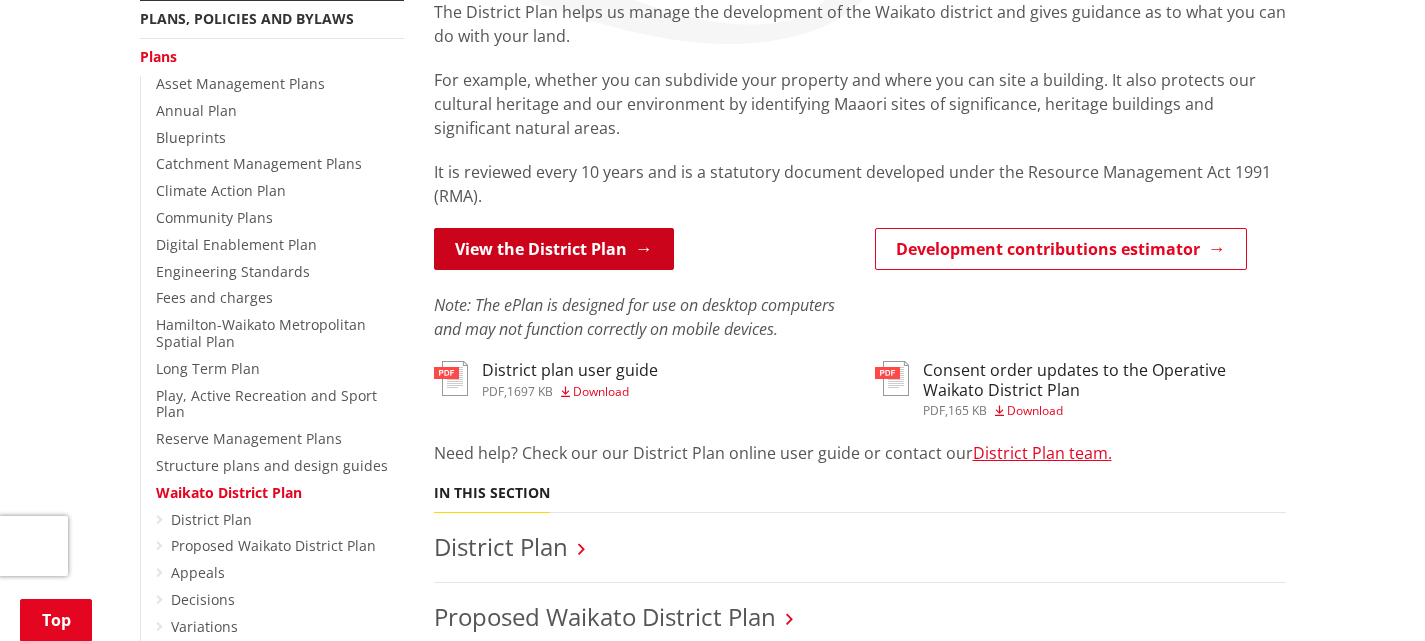 scroll, scrollTop: 400, scrollLeft: 0, axis: vertical 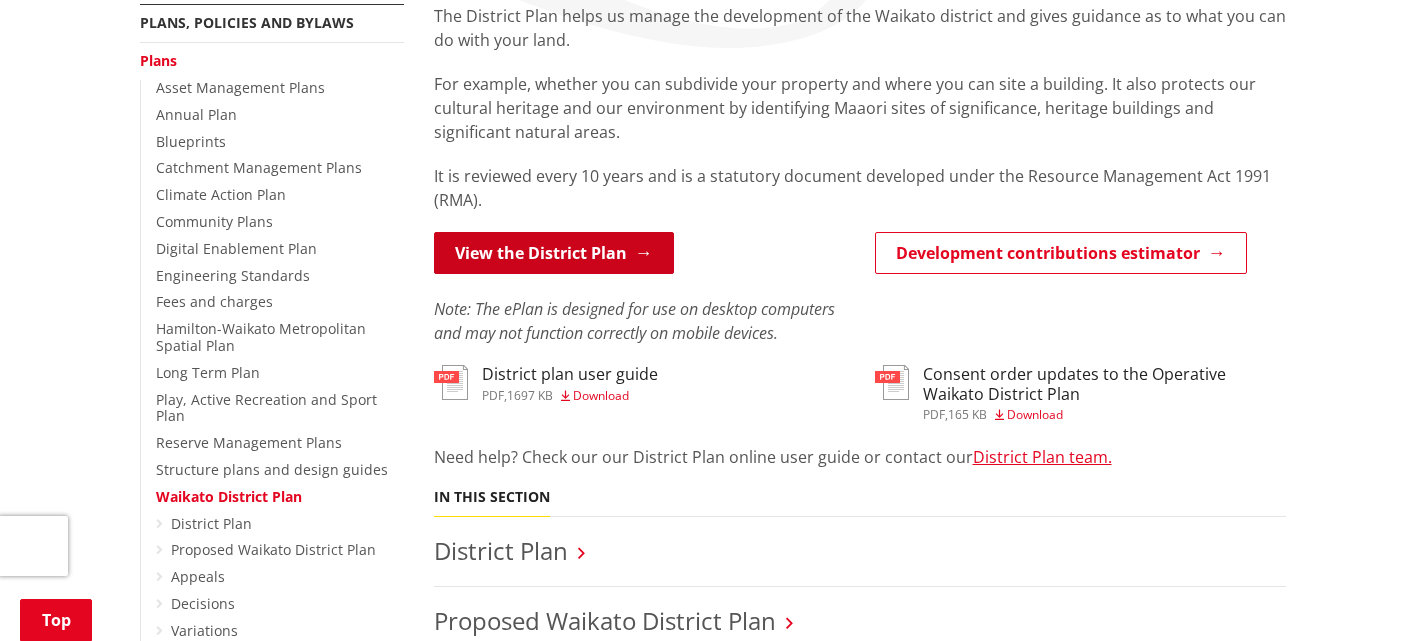 click on "View the District Plan" at bounding box center (554, 253) 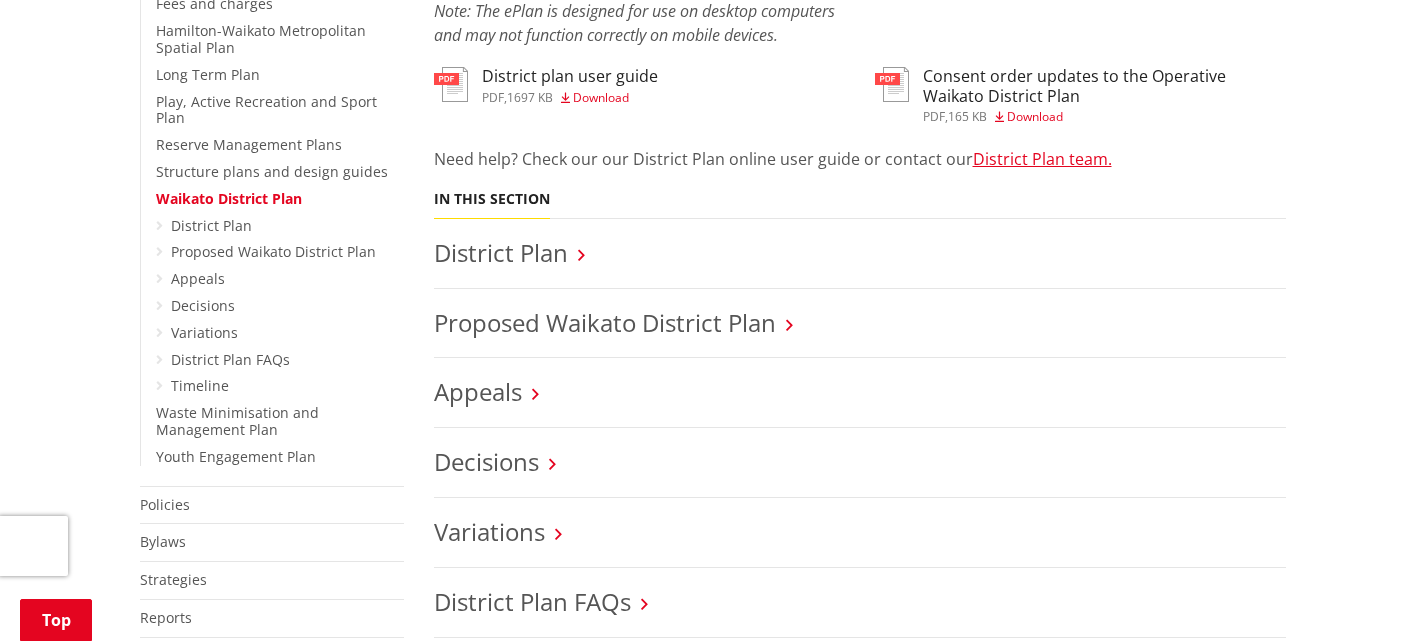 scroll, scrollTop: 700, scrollLeft: 0, axis: vertical 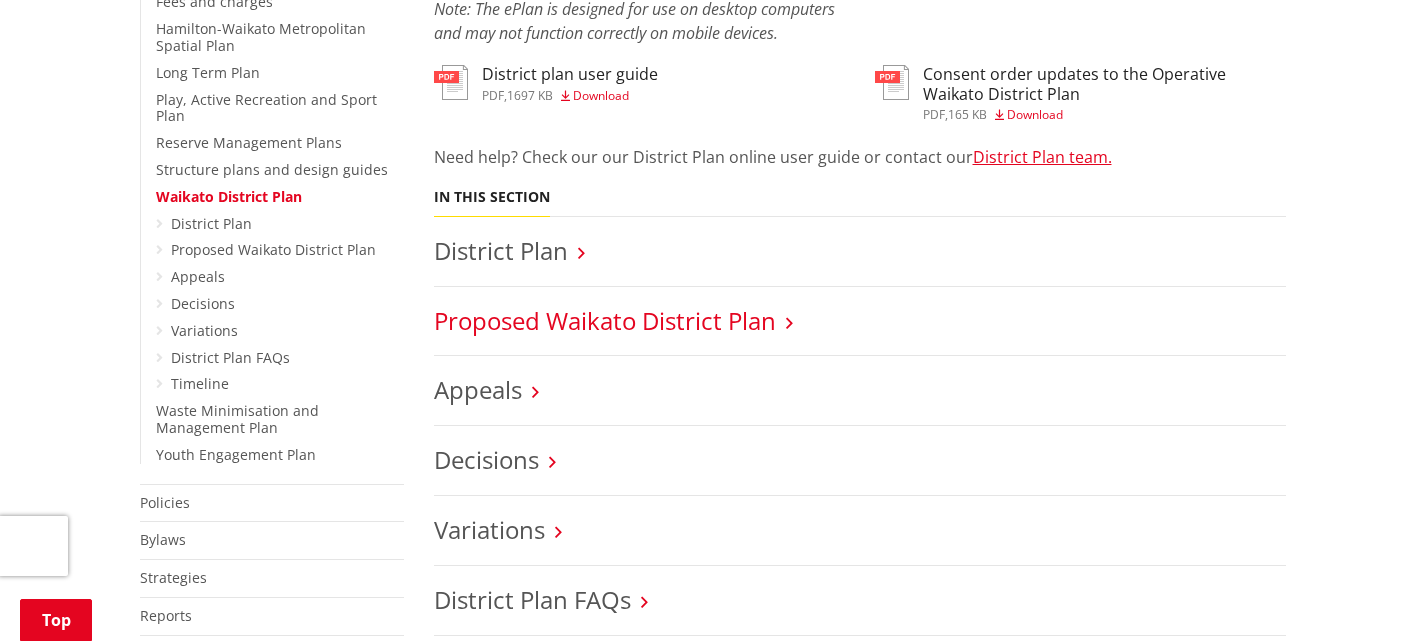 click on "Proposed Waikato District Plan" at bounding box center (605, 320) 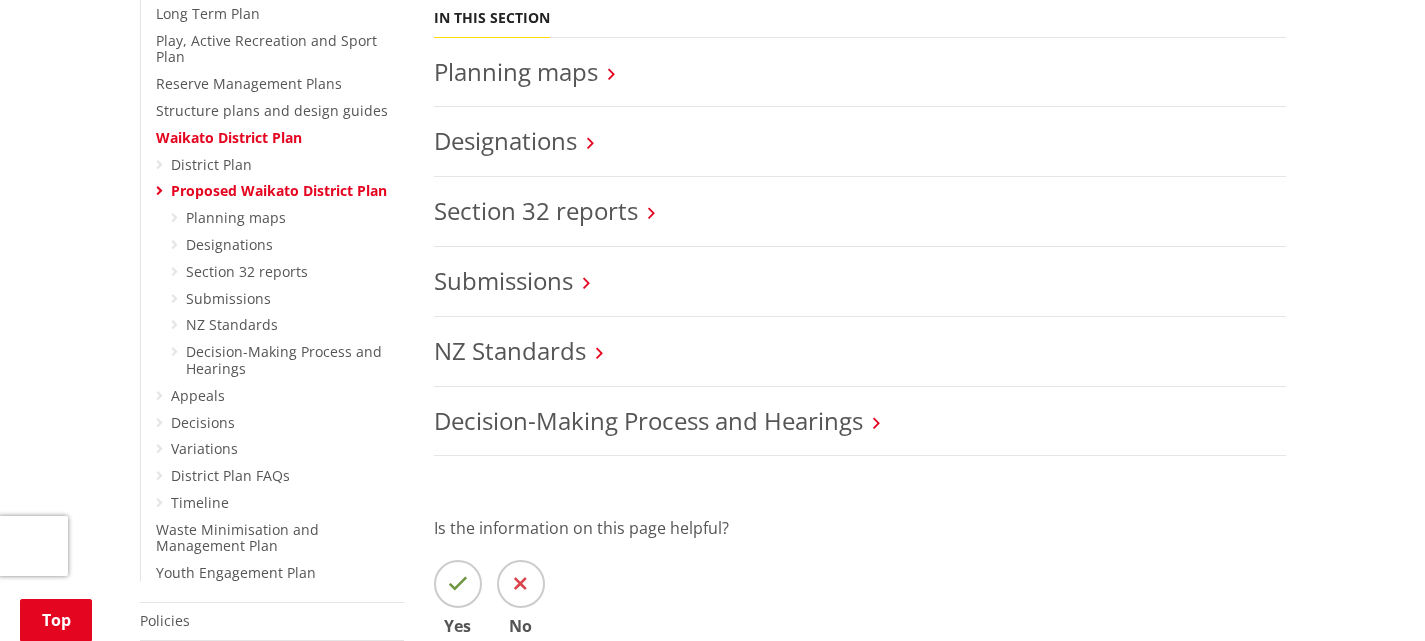 scroll, scrollTop: 800, scrollLeft: 0, axis: vertical 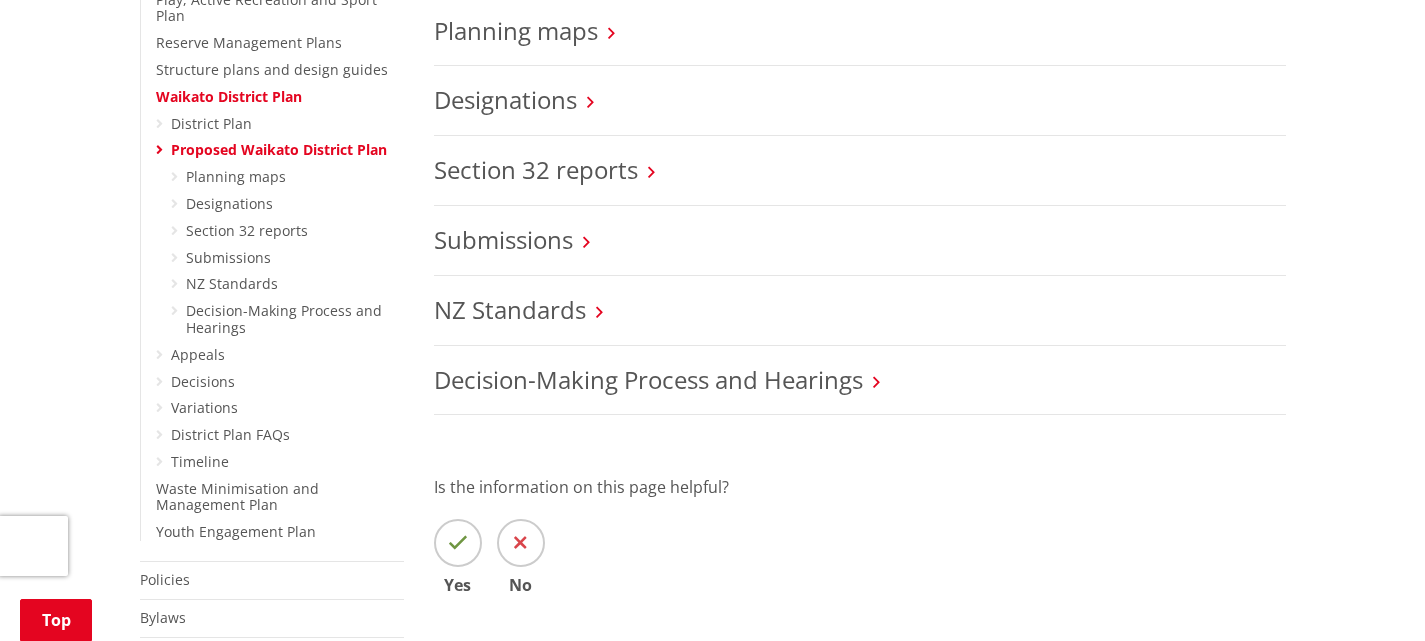 click on "District Plan
Proposed Waikato District Plan
Planning maps
Designations
Section 32 reports
Submissions
NZ Standards
Decision-Making Process and Hearings
Appeals
Decisions
Variations
District Plan FAQs
Timeline" at bounding box center [280, 293] 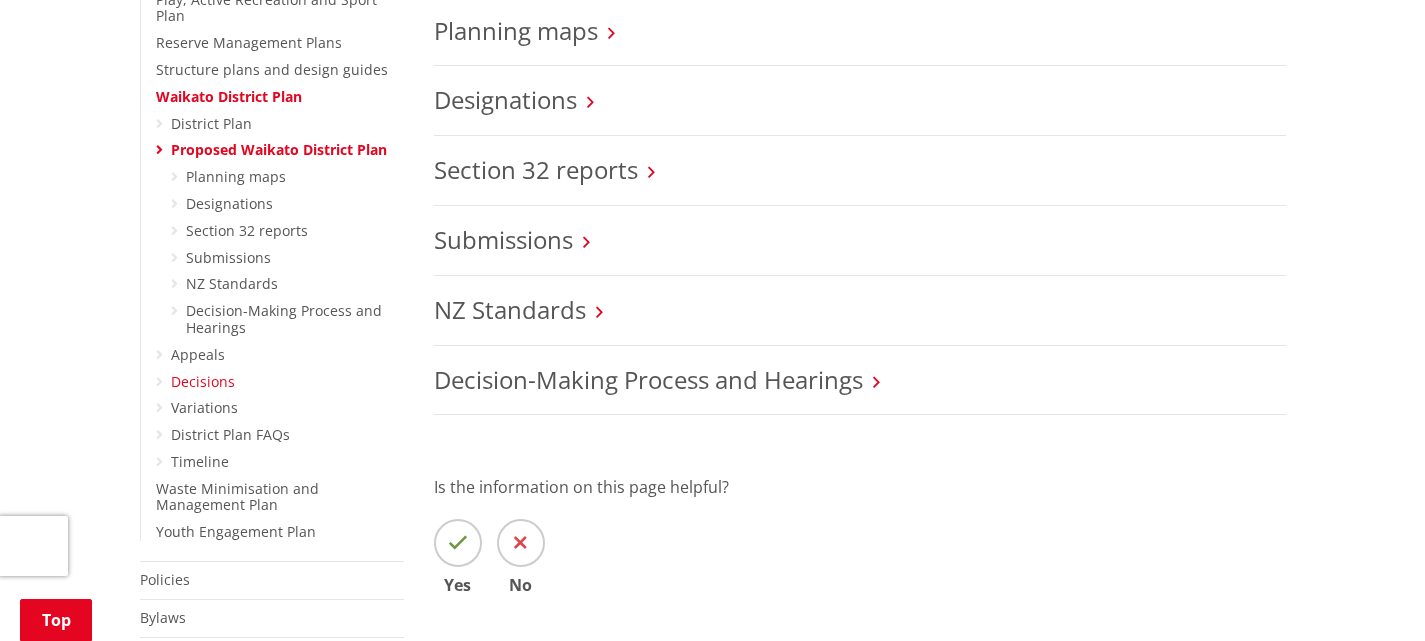 click on "Decisions" at bounding box center (203, 381) 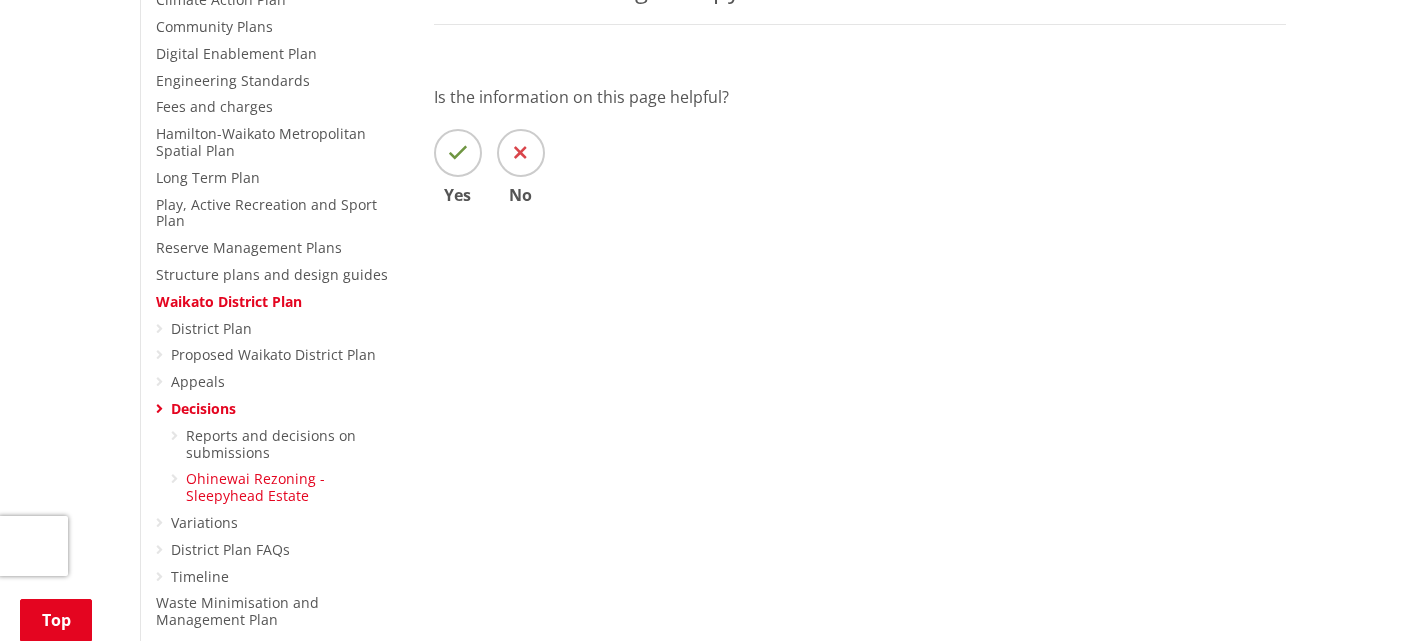 scroll, scrollTop: 600, scrollLeft: 0, axis: vertical 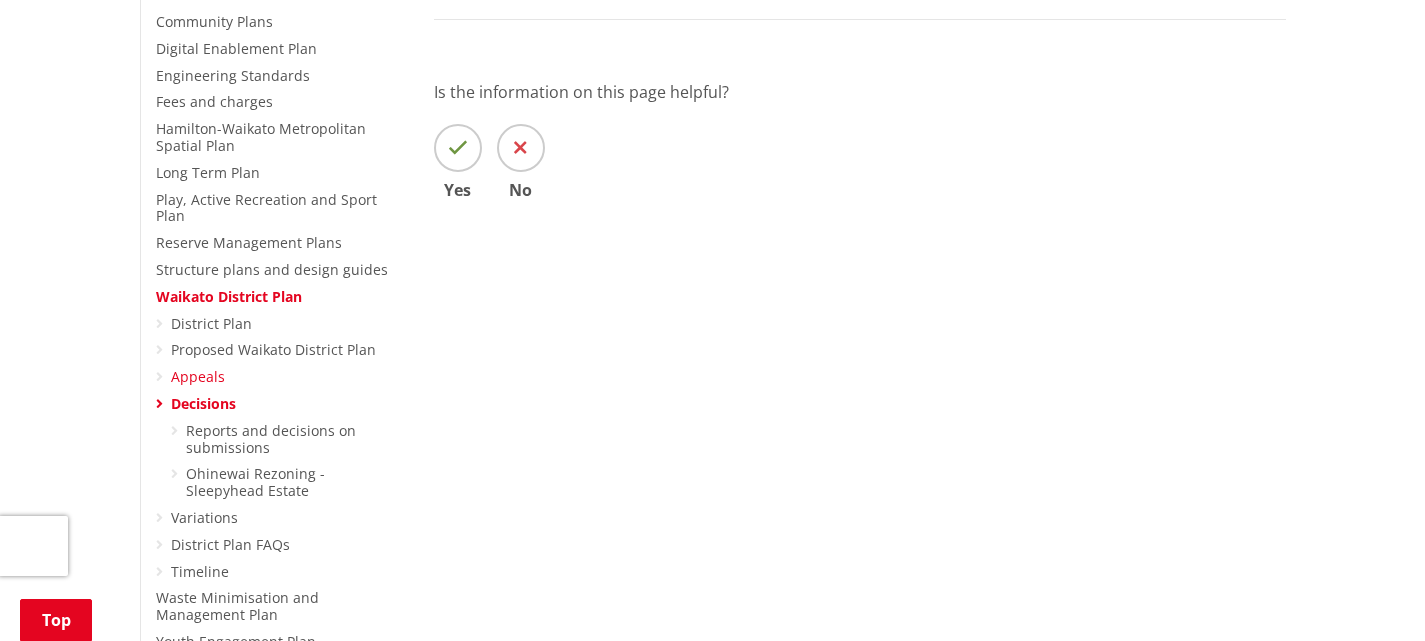 click on "Appeals" at bounding box center (198, 376) 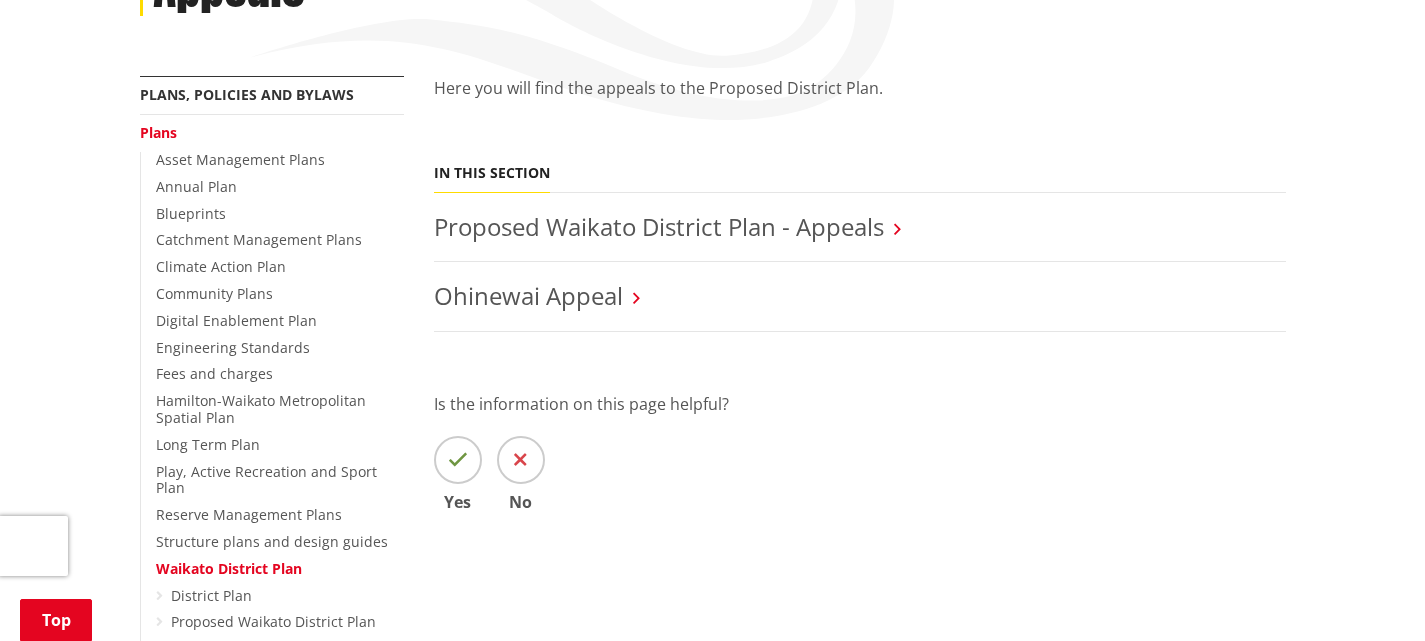 scroll, scrollTop: 400, scrollLeft: 0, axis: vertical 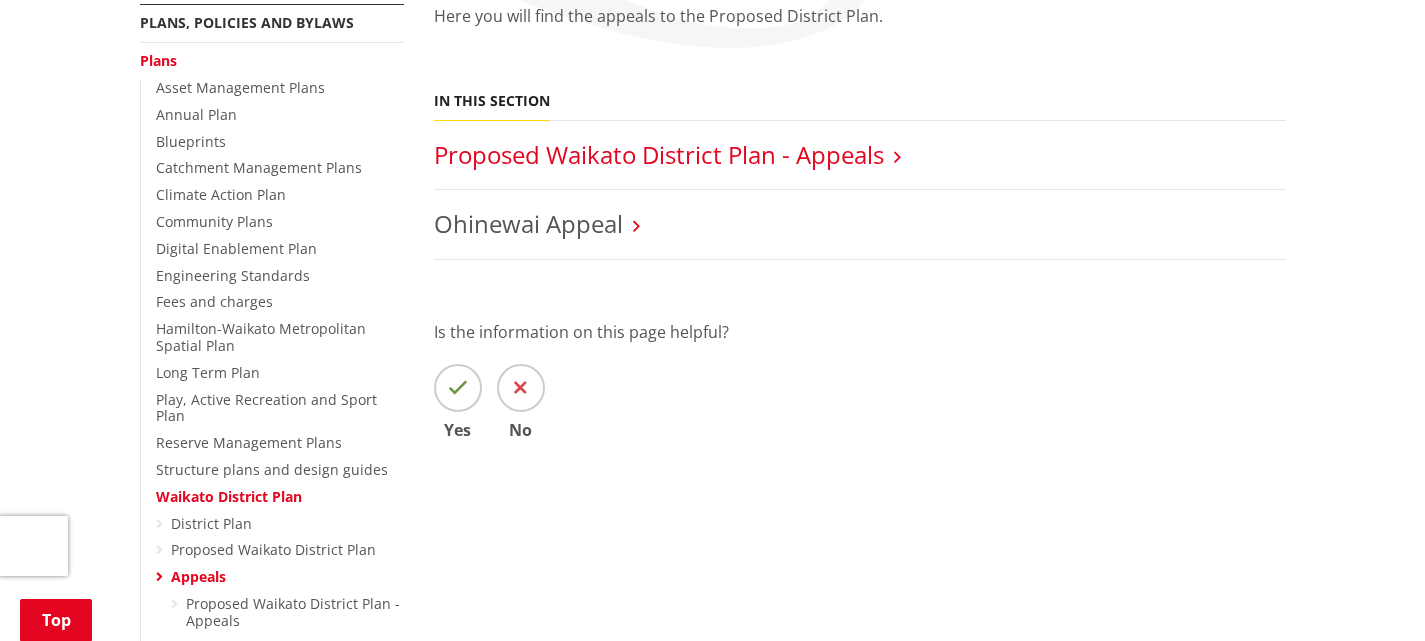 click on "Proposed Waikato District Plan - Appeals" at bounding box center (659, 154) 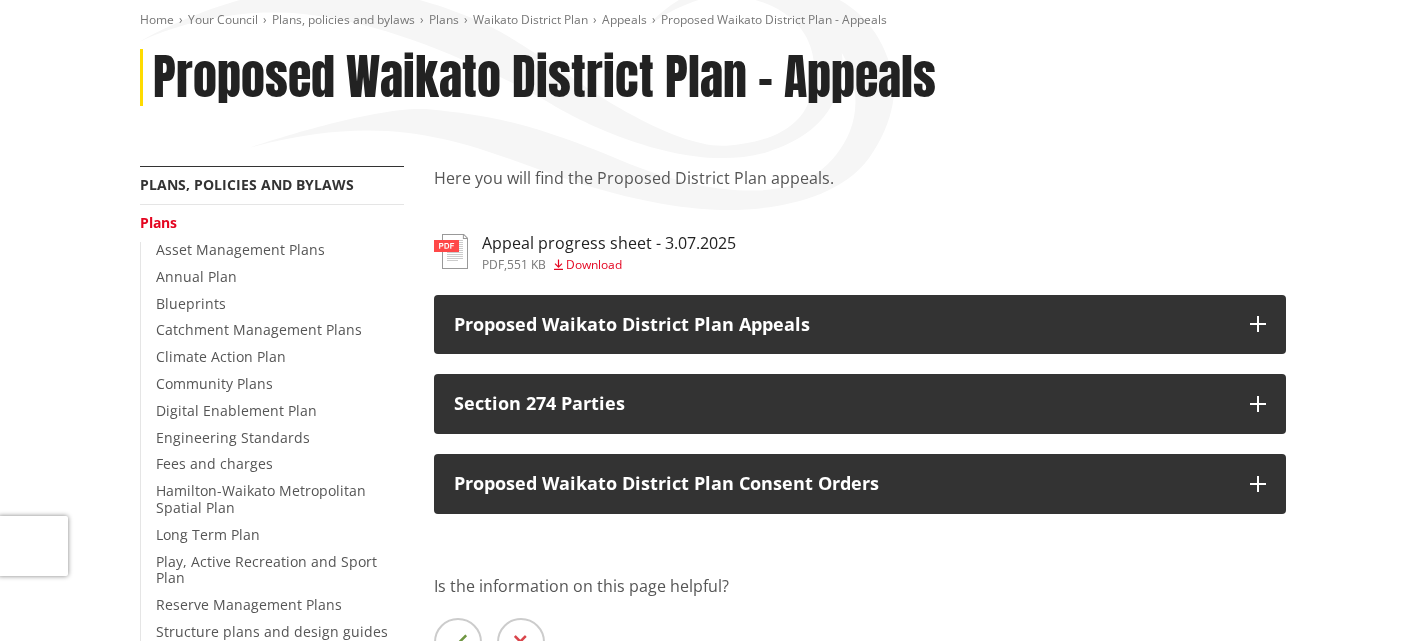 scroll, scrollTop: 300, scrollLeft: 0, axis: vertical 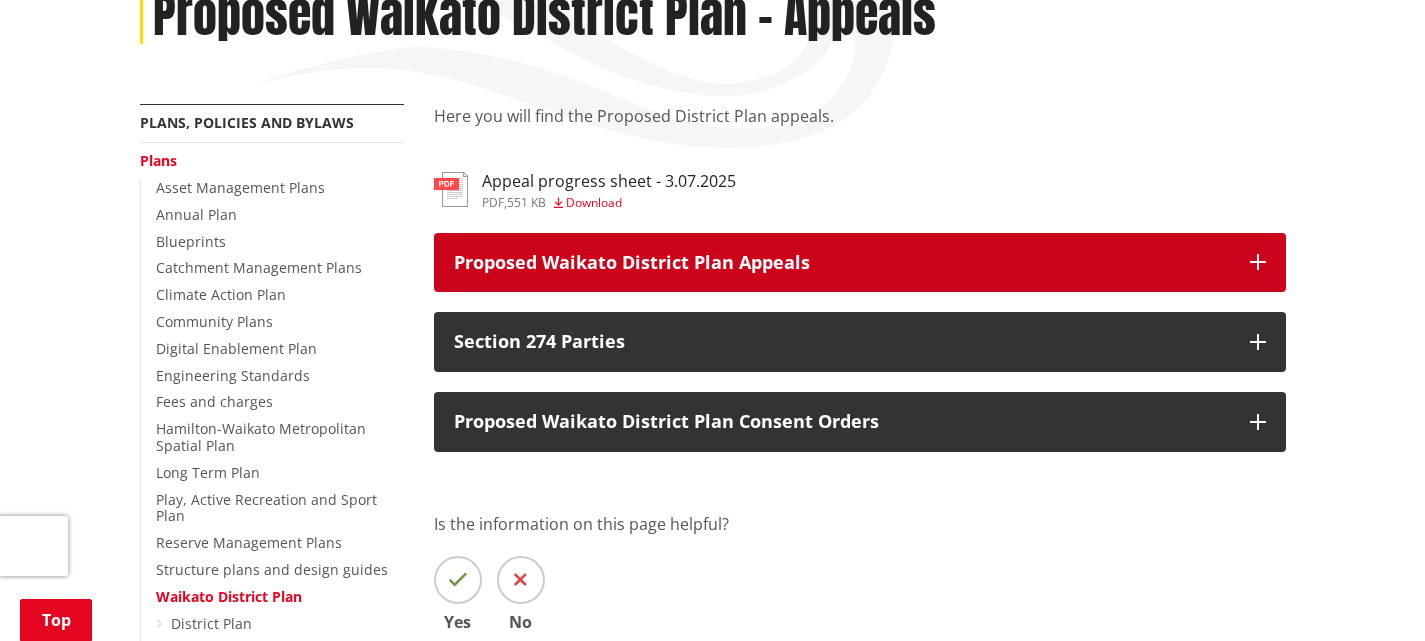 click at bounding box center (1258, 262) 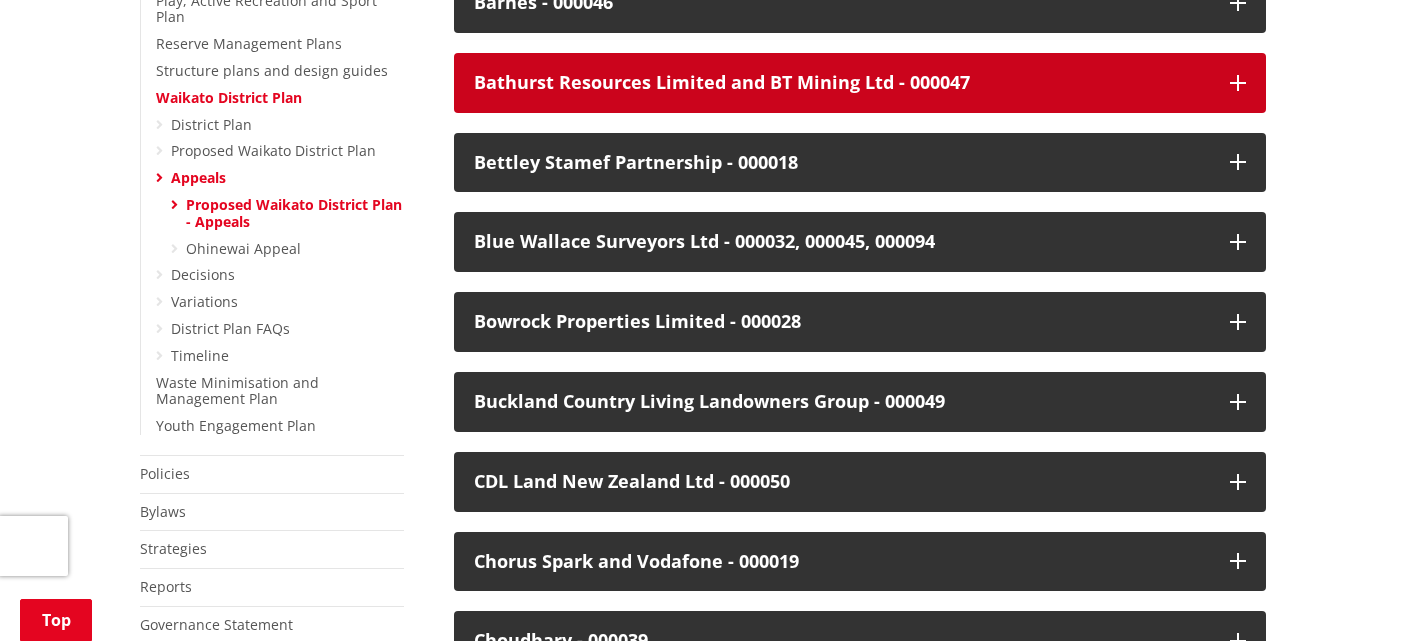 scroll, scrollTop: 800, scrollLeft: 0, axis: vertical 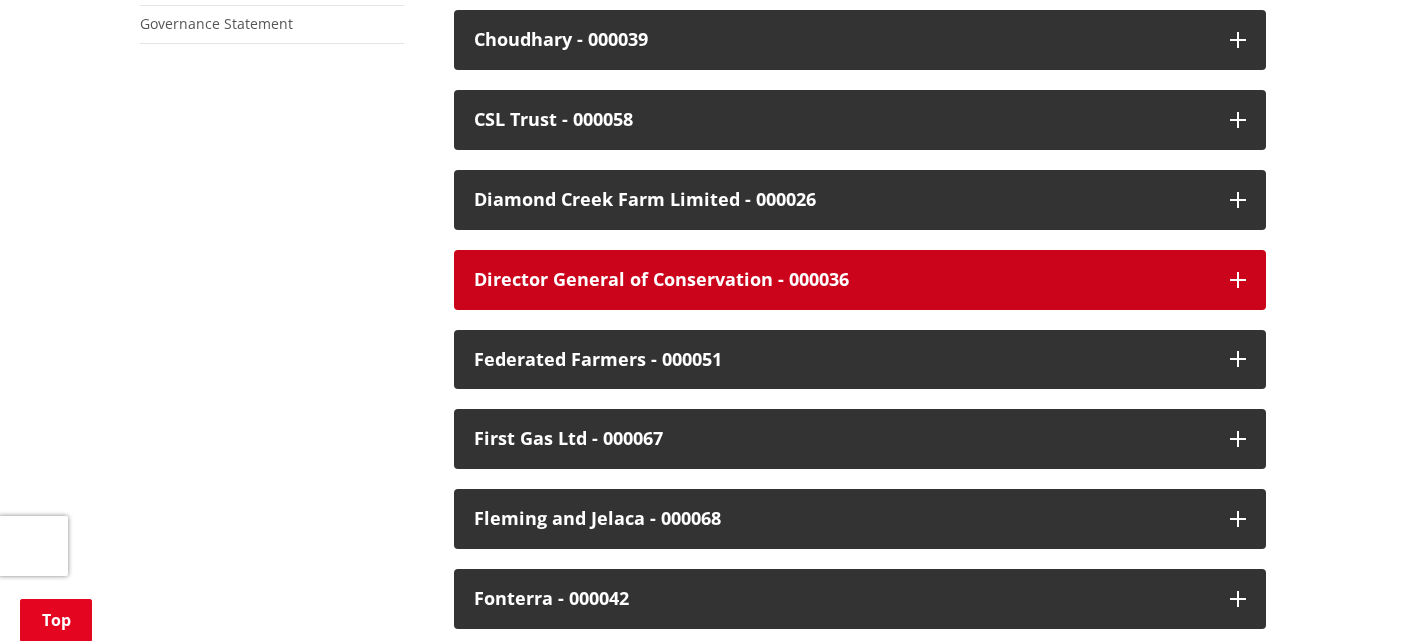 click at bounding box center [1238, 280] 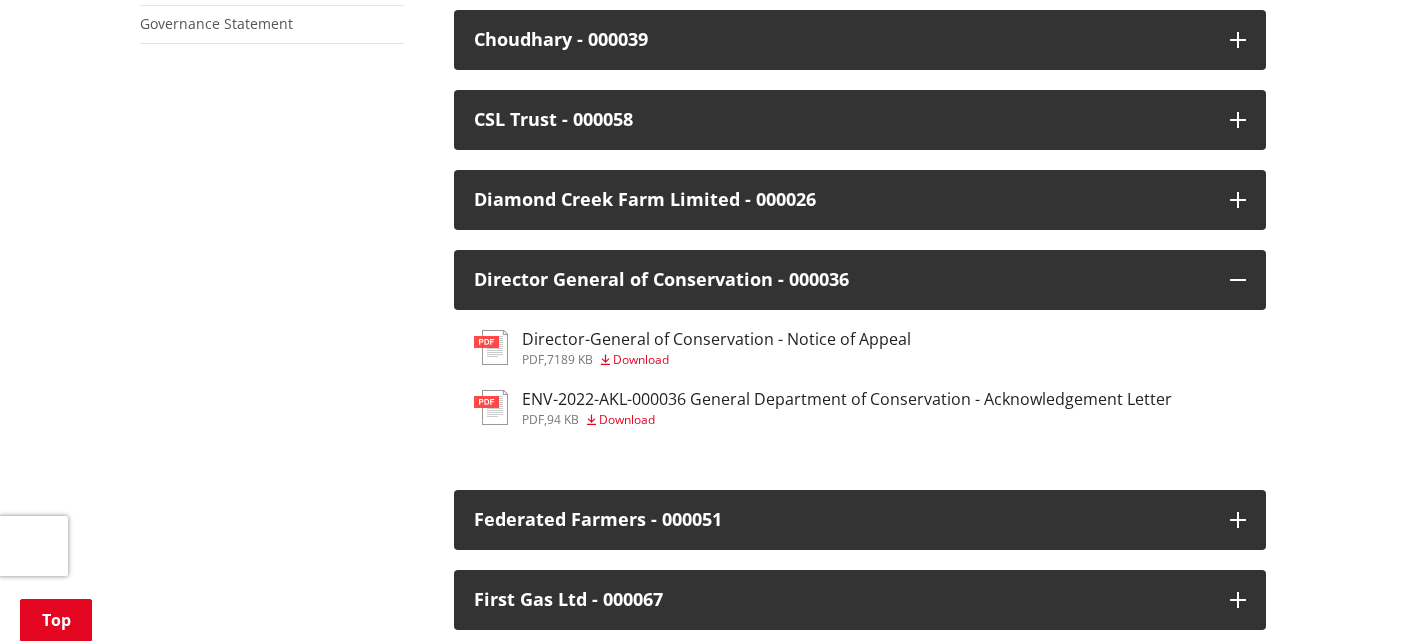click on "Download" at bounding box center (641, 359) 